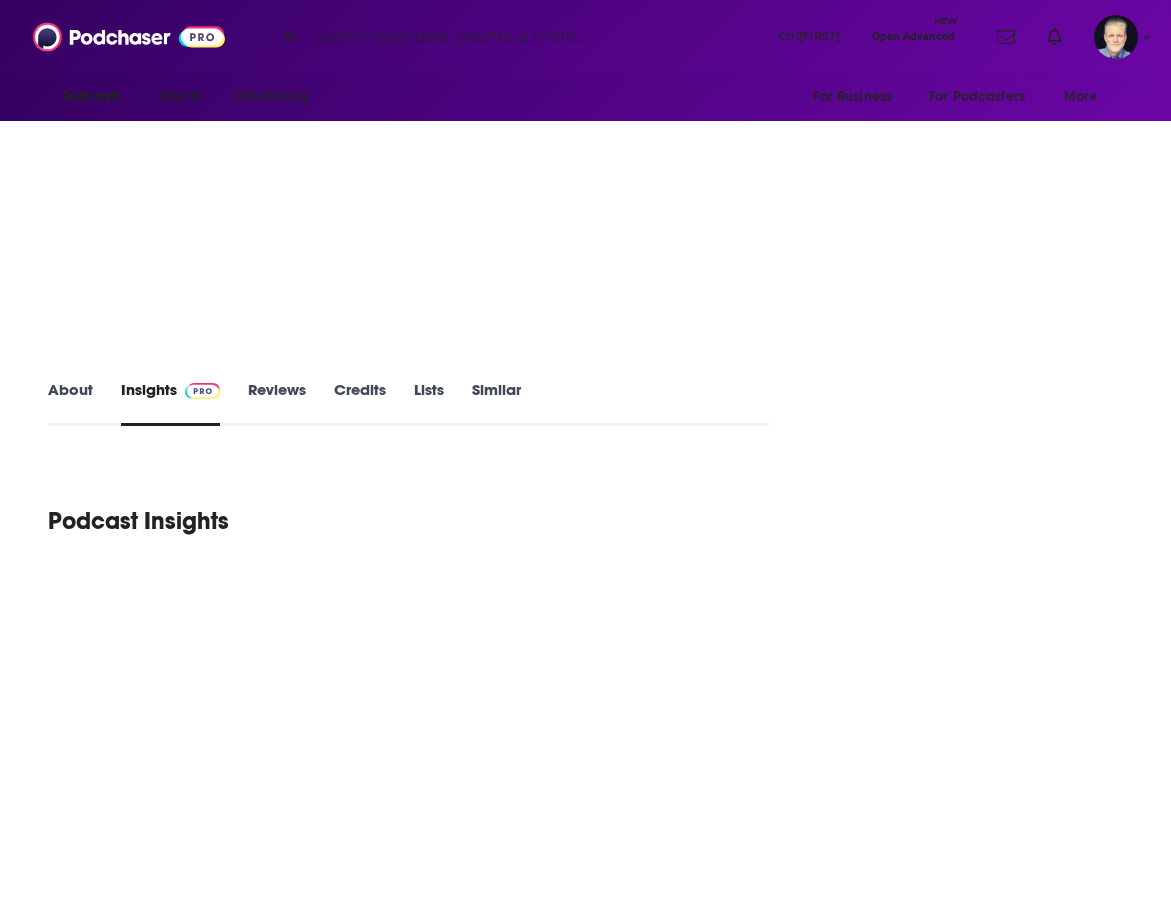 scroll, scrollTop: 0, scrollLeft: 0, axis: both 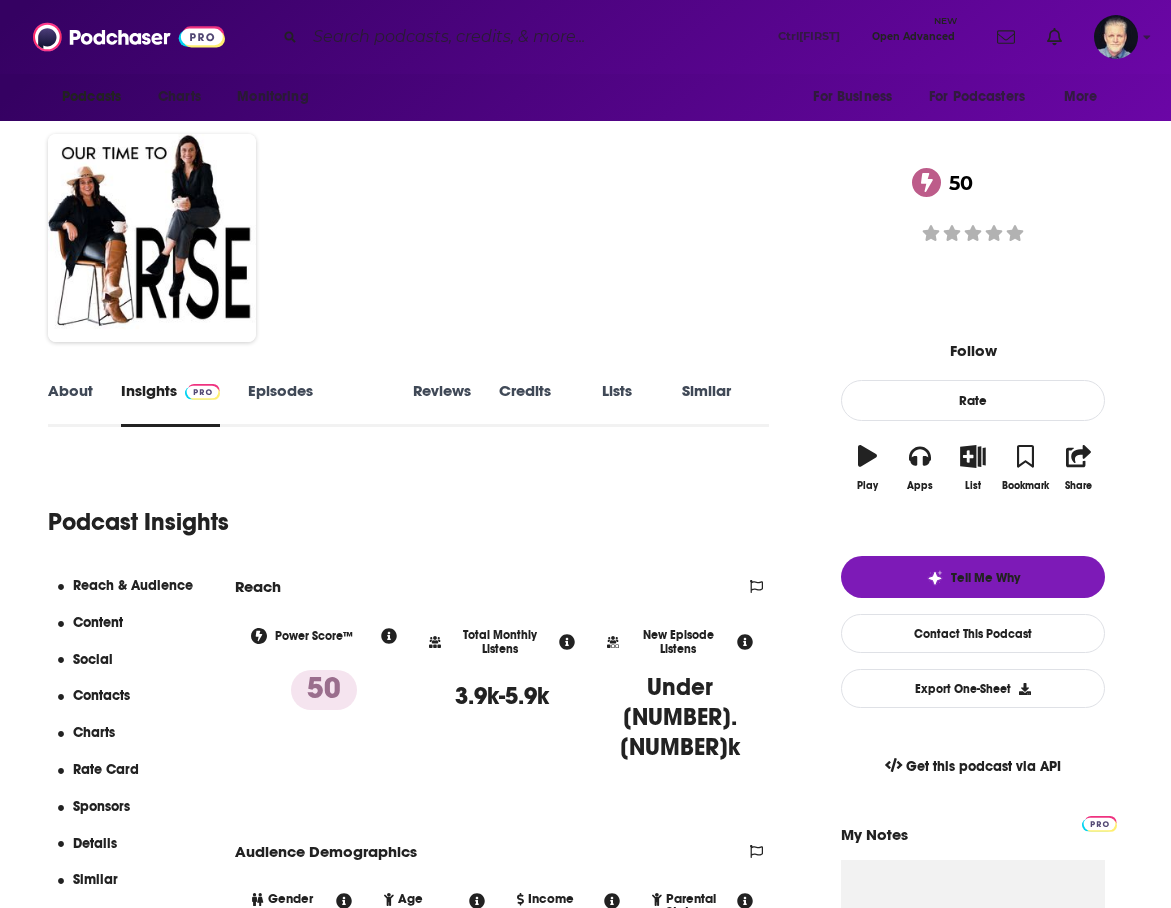 click on "Episodes 484" at bounding box center [316, 404] 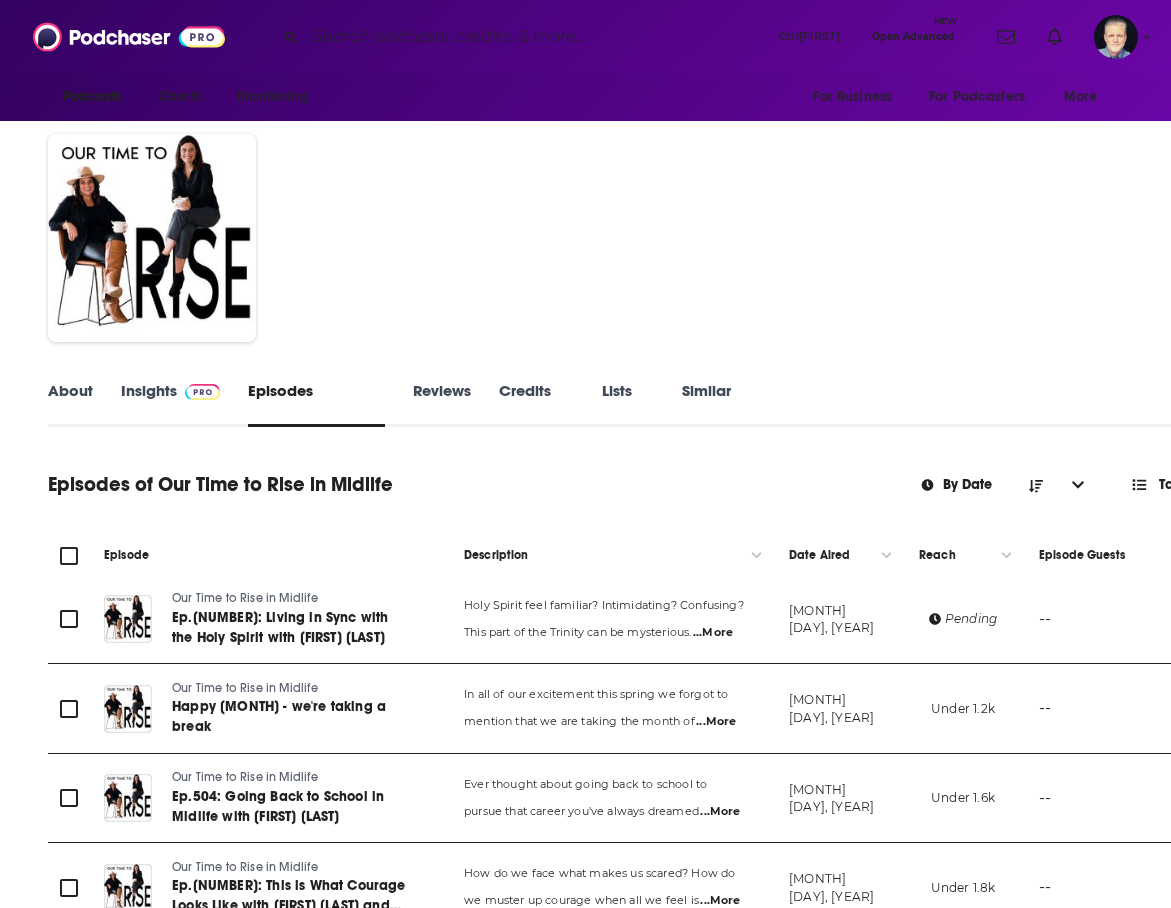 click on "About" at bounding box center (70, 404) 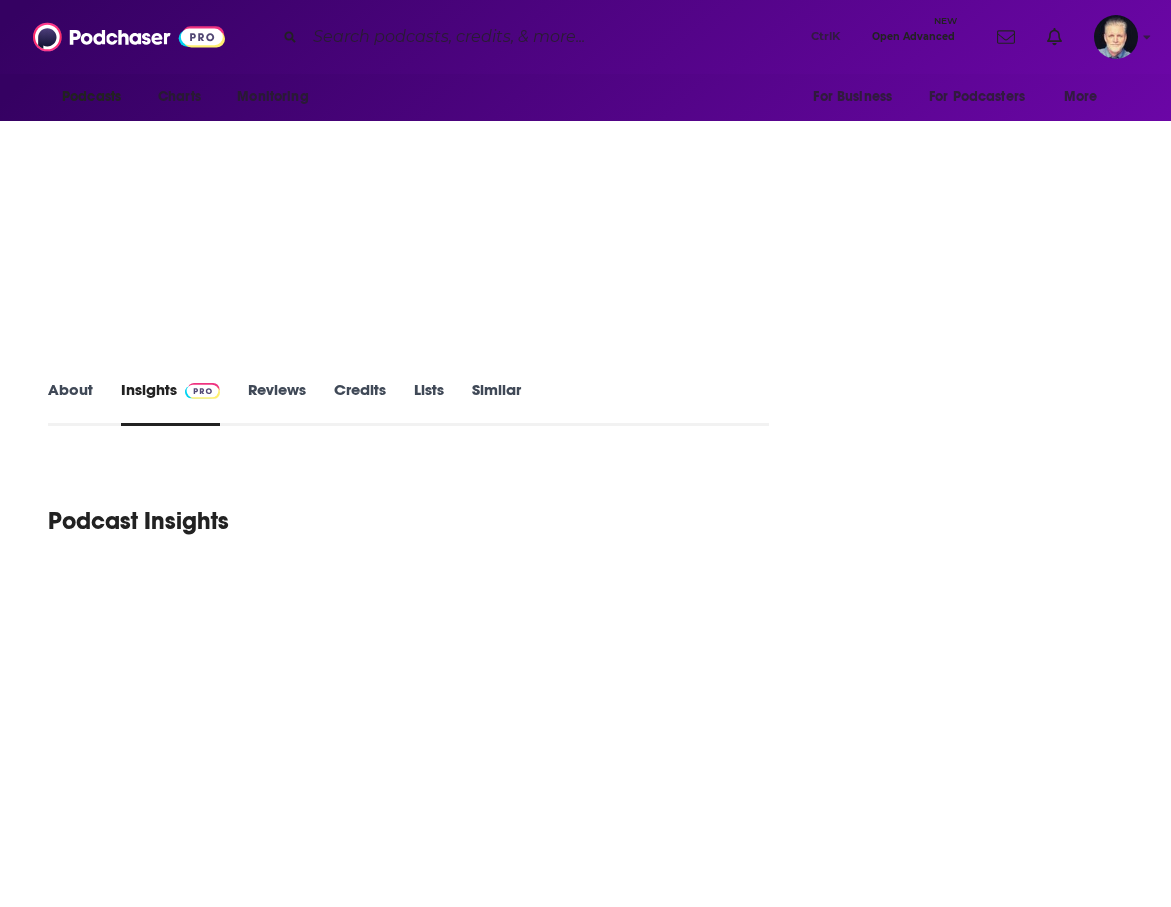 scroll, scrollTop: 0, scrollLeft: 0, axis: both 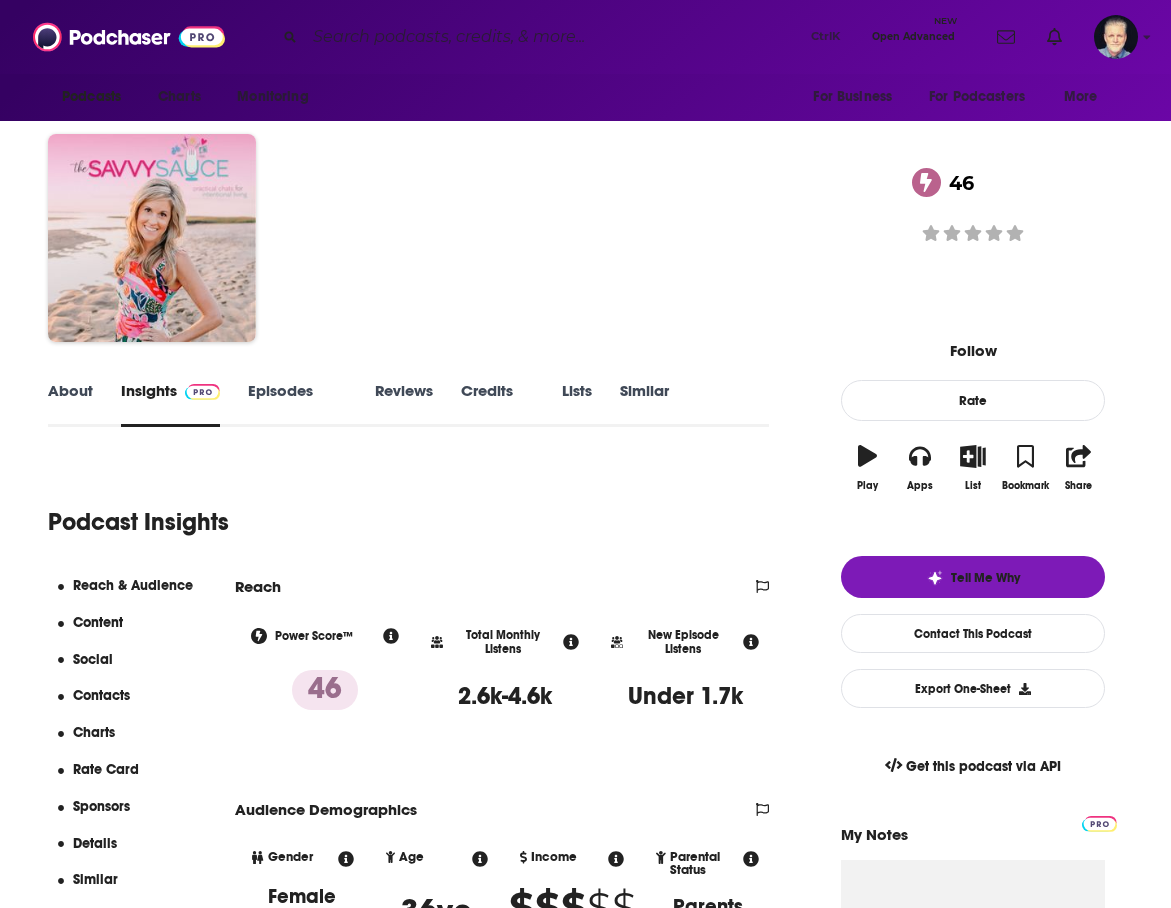 click on "About" at bounding box center [70, 404] 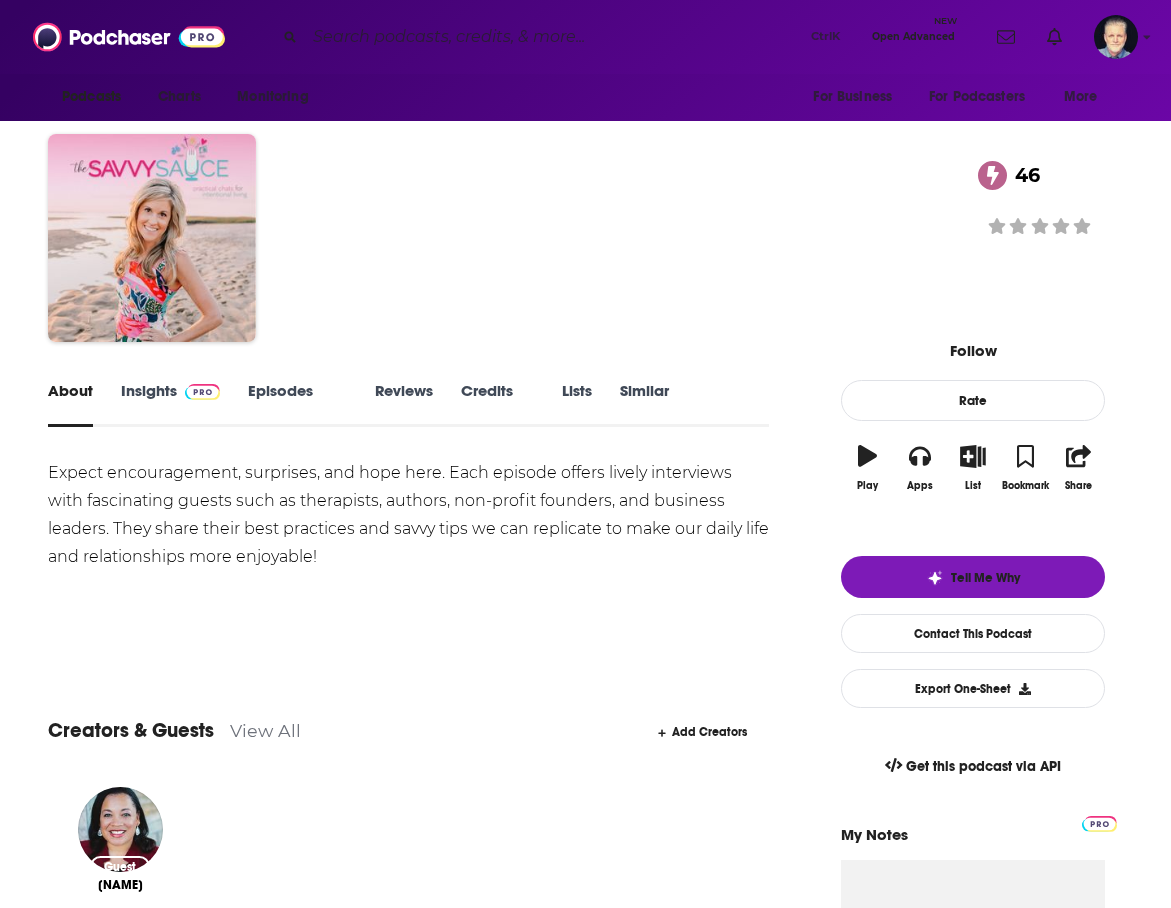 click on "Insights" at bounding box center [170, 404] 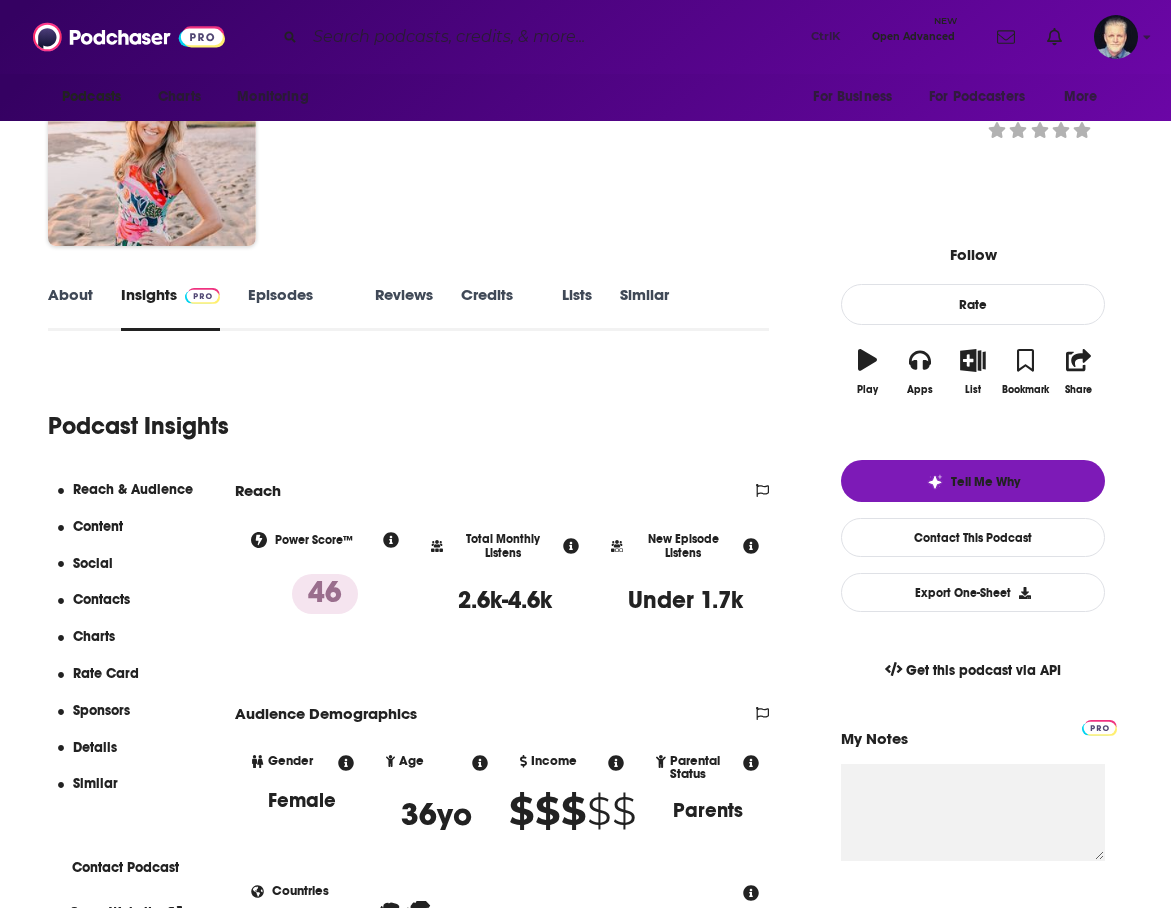 scroll, scrollTop: 200, scrollLeft: 0, axis: vertical 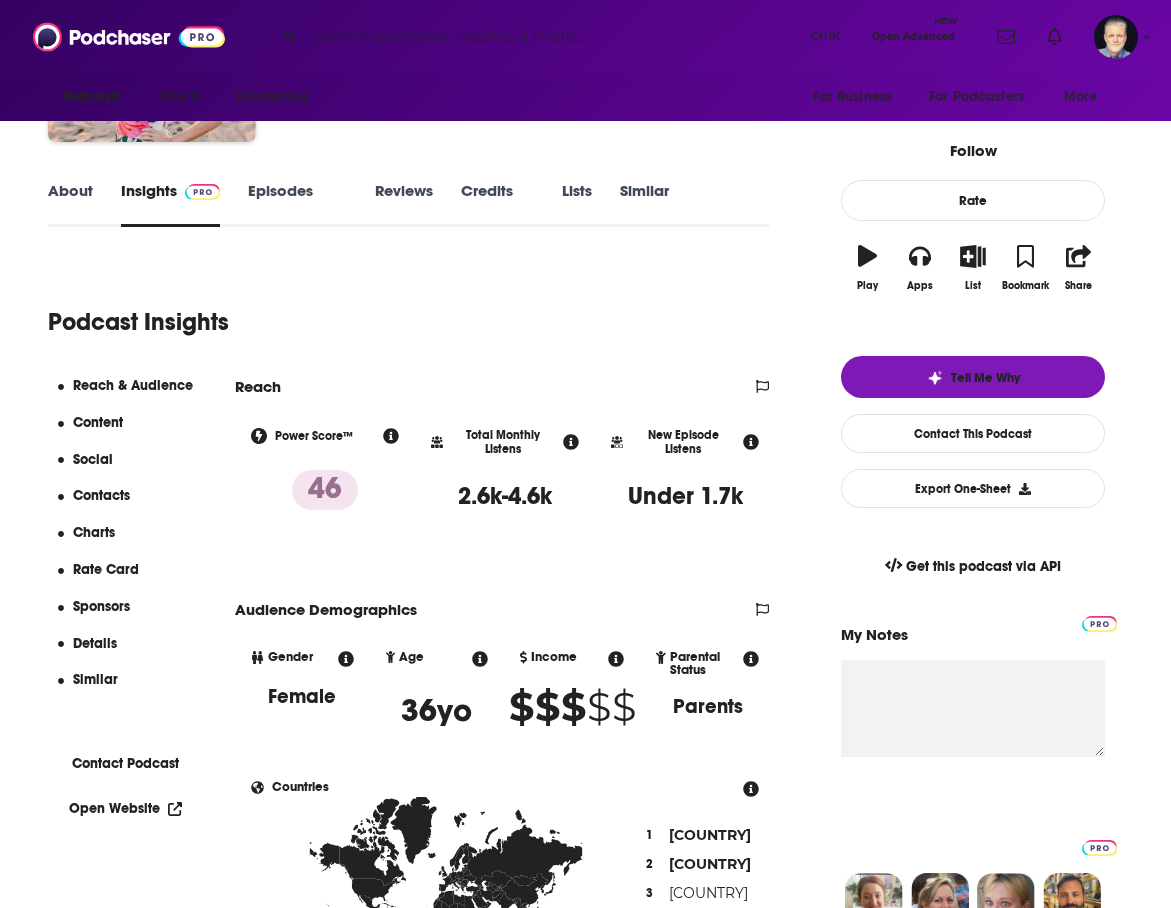 click on "About" at bounding box center (70, 204) 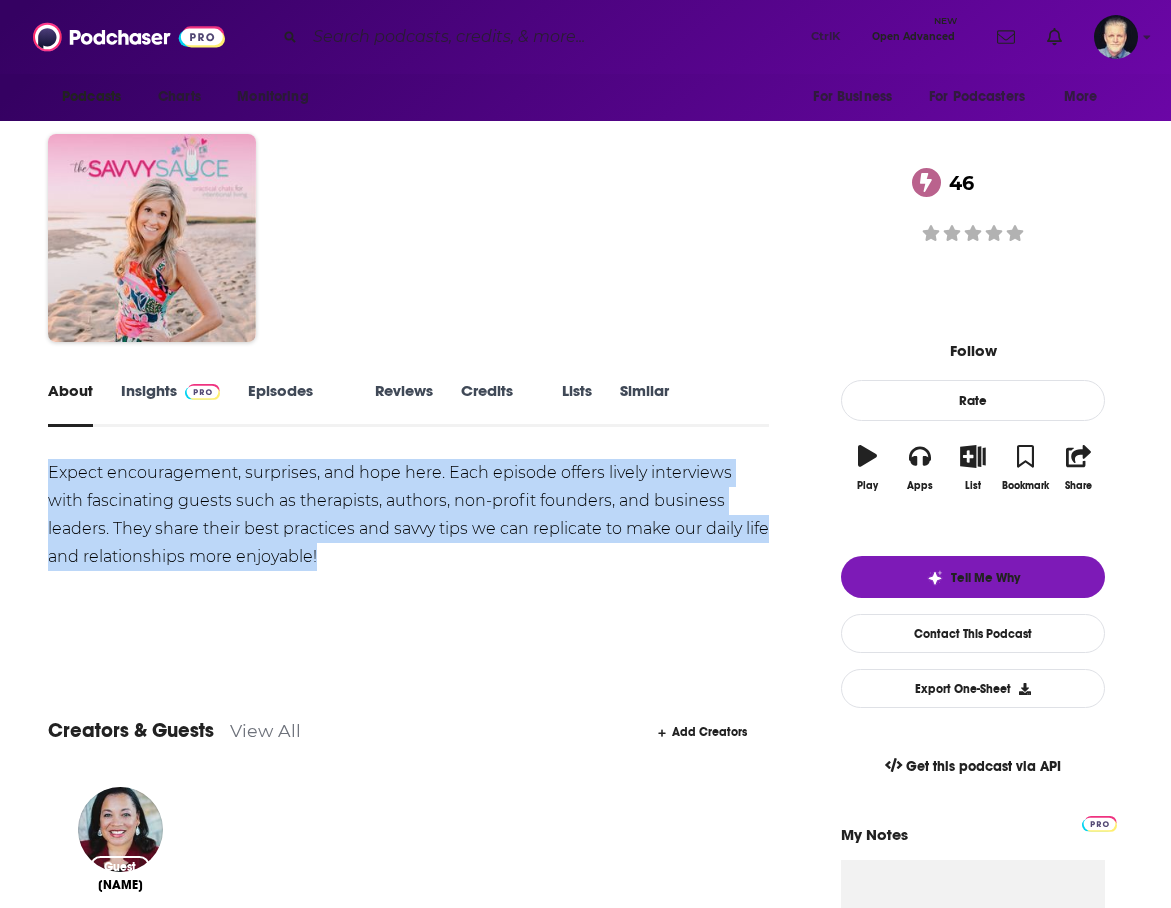 drag, startPoint x: 52, startPoint y: 471, endPoint x: 297, endPoint y: 560, distance: 260.66452 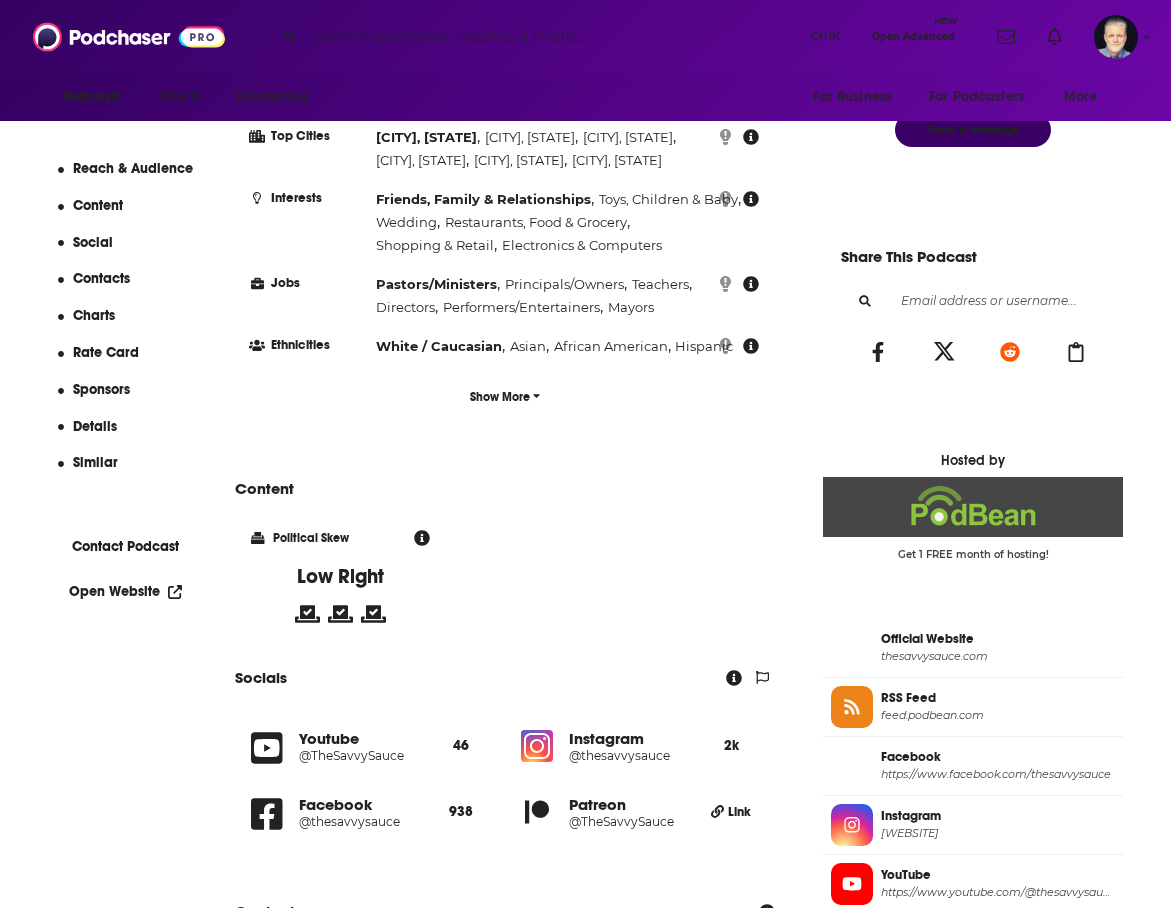 scroll, scrollTop: 1100, scrollLeft: 0, axis: vertical 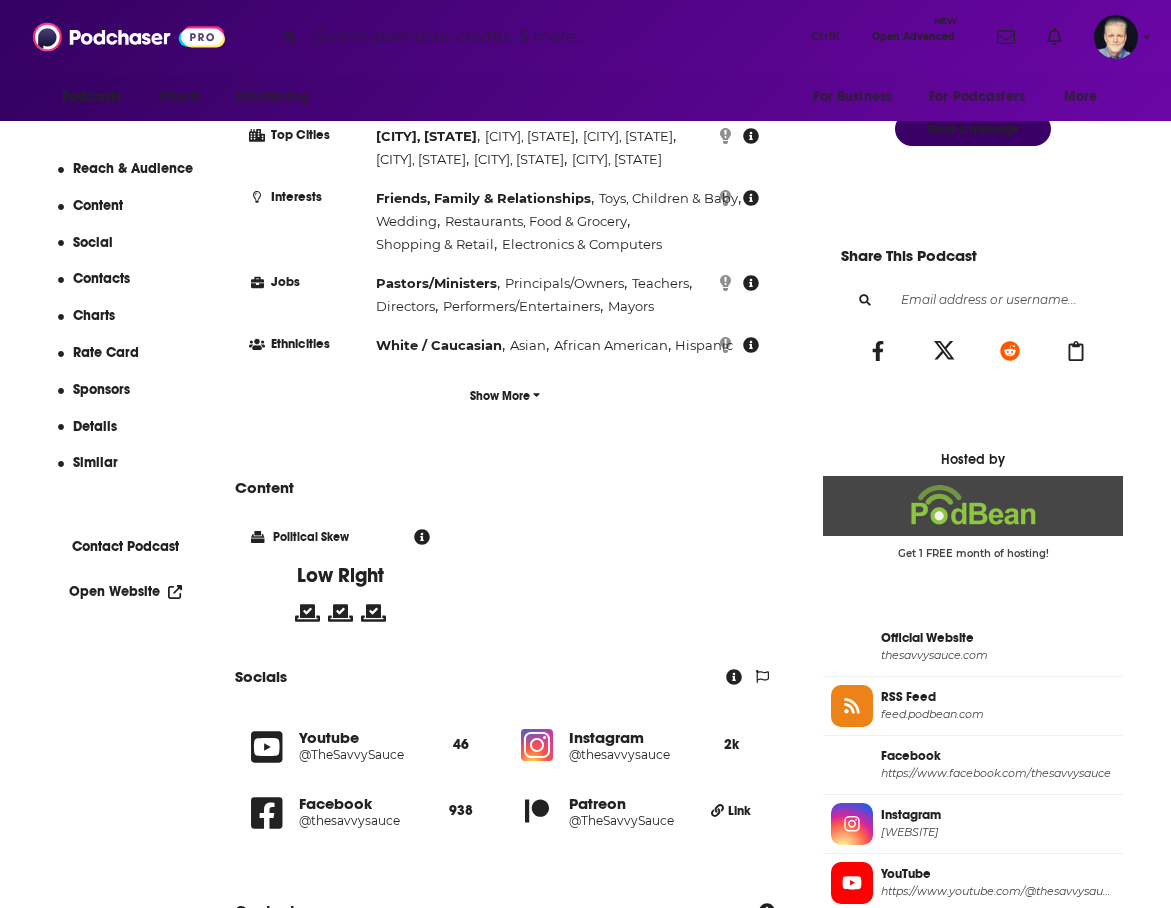 click on "@thesavvysauce" at bounding box center [628, 754] 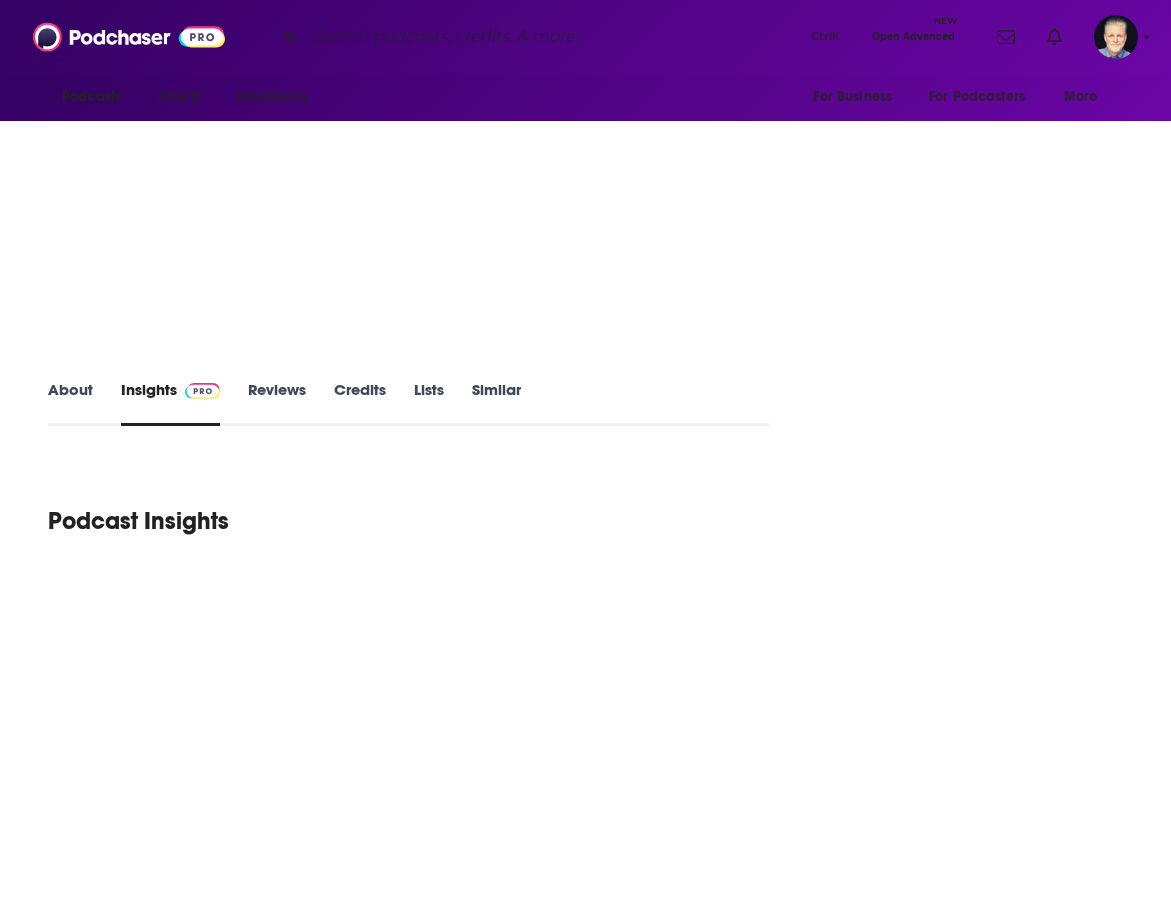 scroll, scrollTop: 0, scrollLeft: 0, axis: both 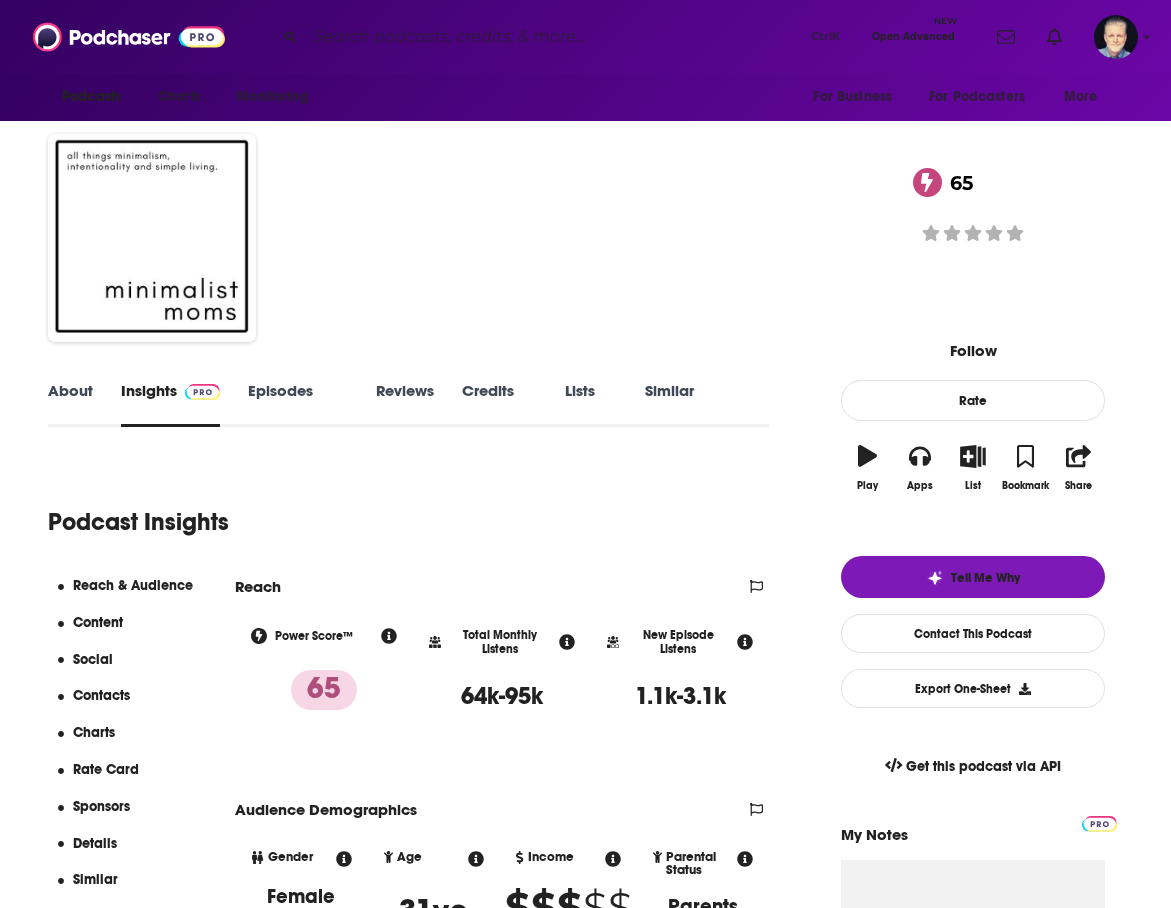 click at bounding box center [554, 37] 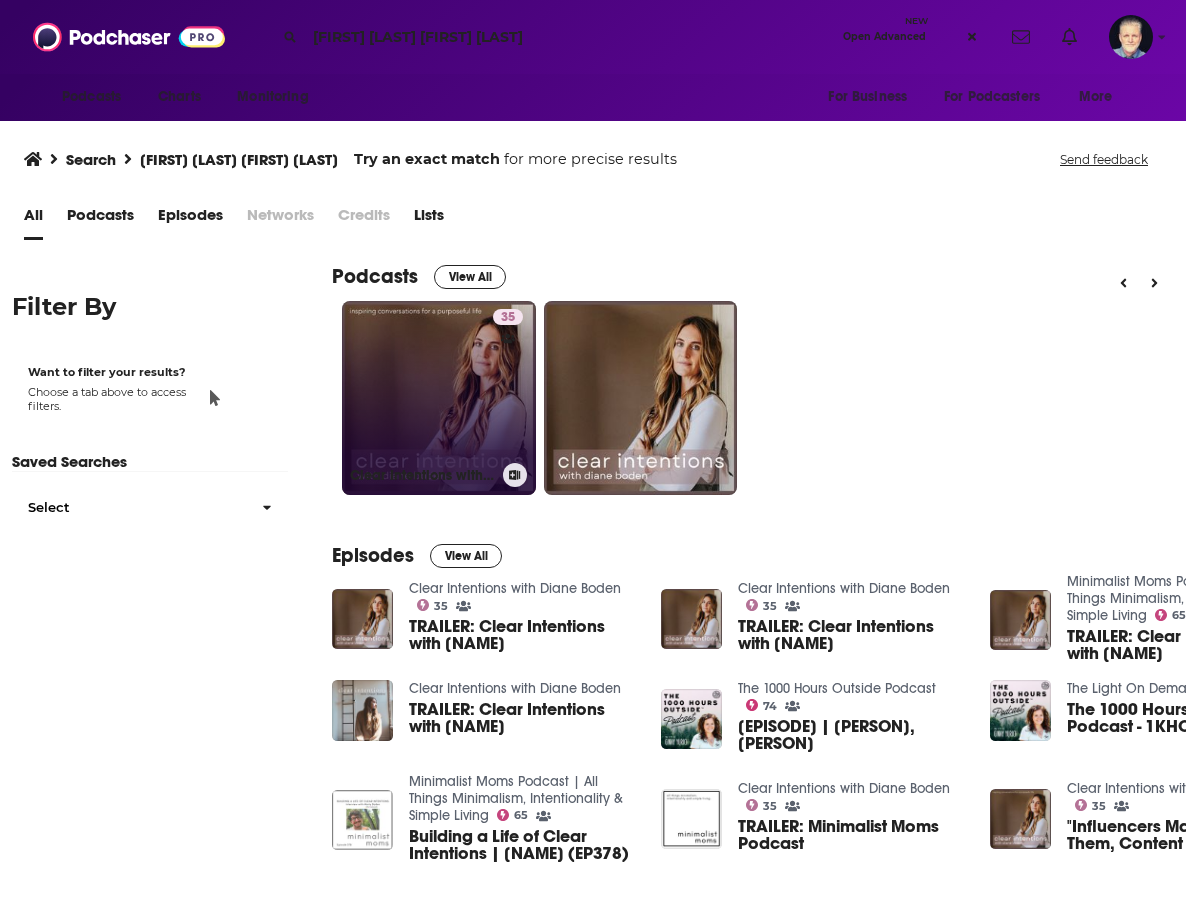 click on "35 Clear Intentions with Diane Boden" at bounding box center (439, 398) 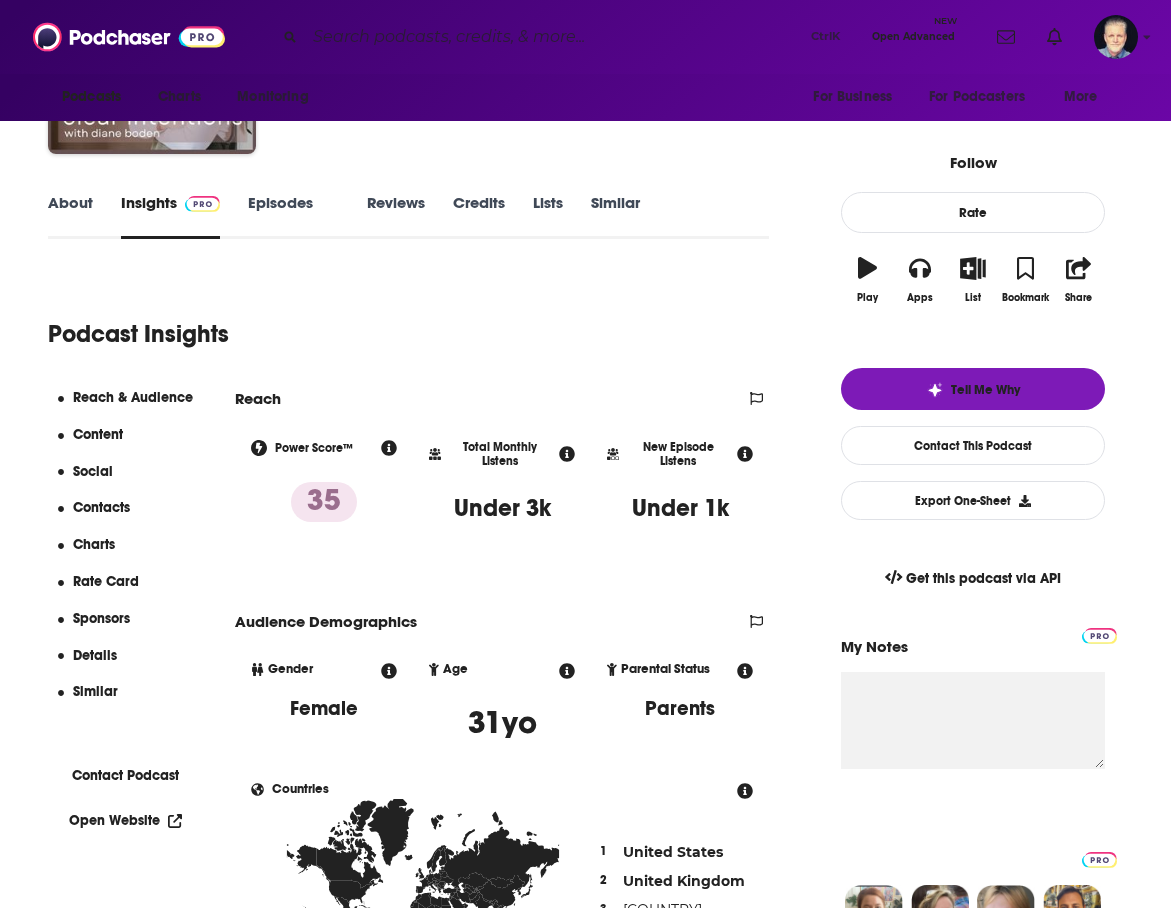 scroll, scrollTop: 200, scrollLeft: 0, axis: vertical 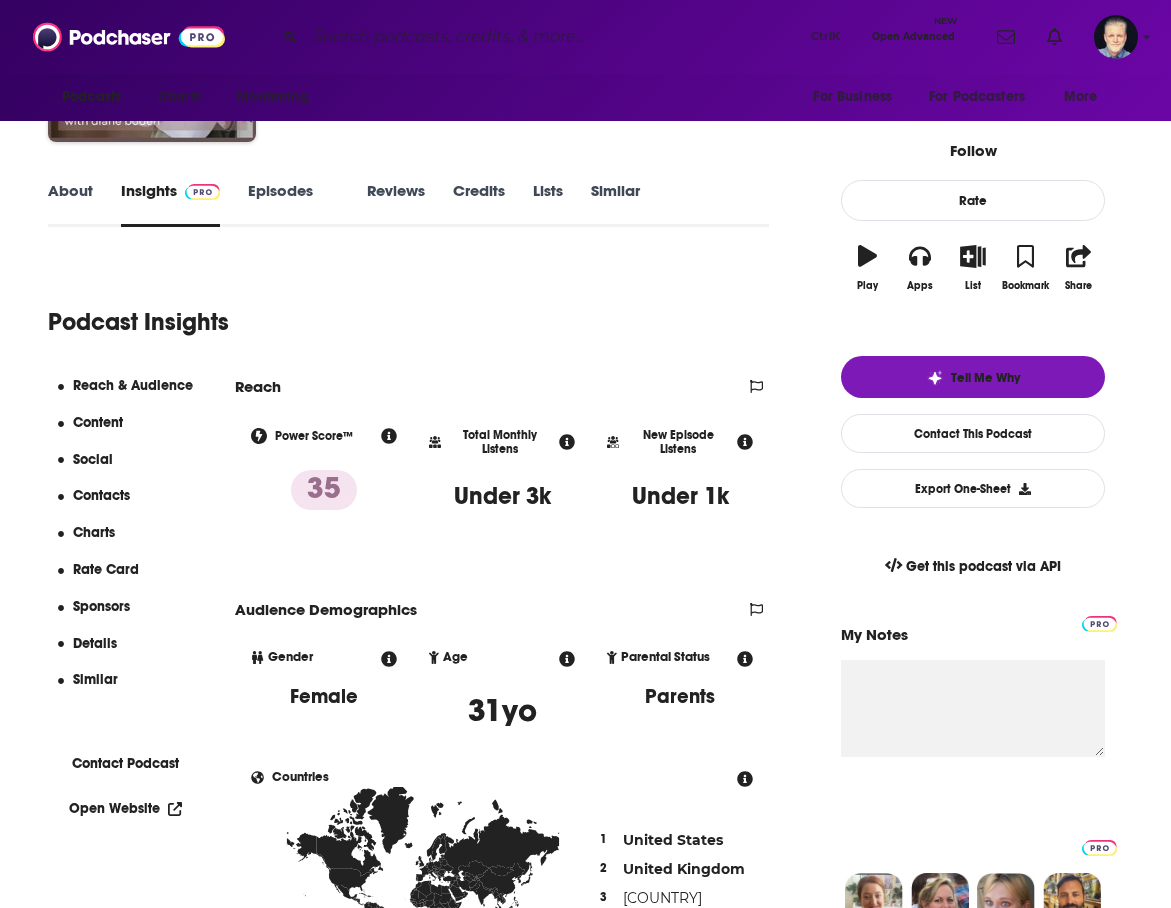 click on "About" at bounding box center [70, 204] 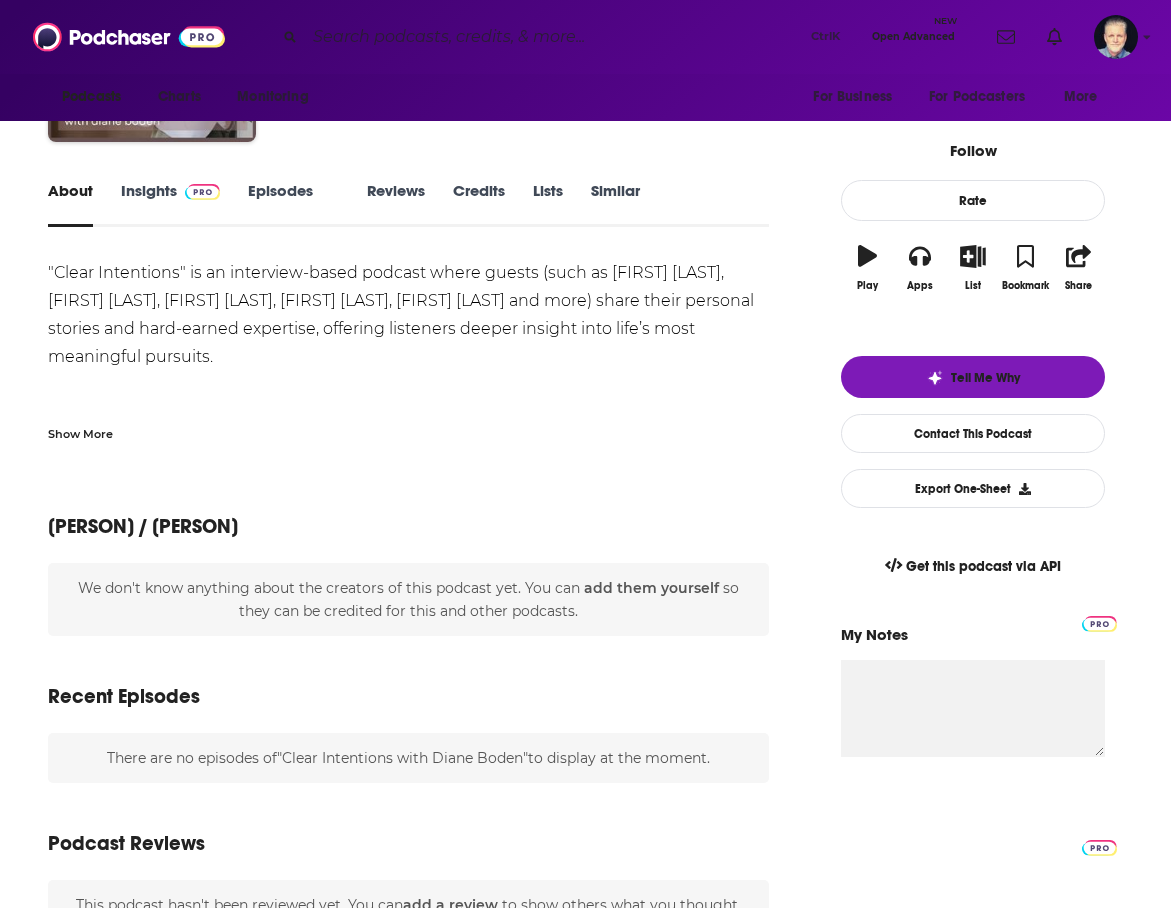 scroll, scrollTop: 0, scrollLeft: 0, axis: both 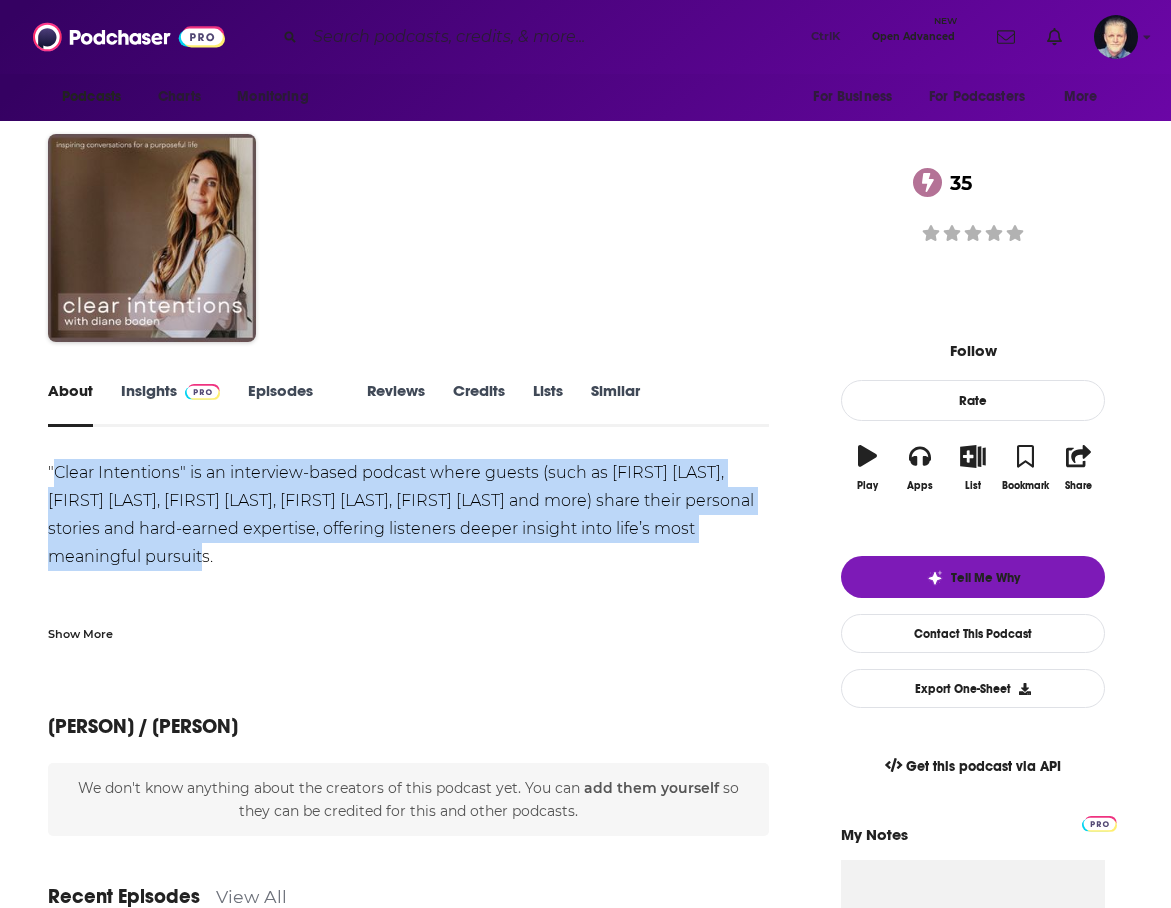 drag, startPoint x: 249, startPoint y: 549, endPoint x: 55, endPoint y: 476, distance: 207.28 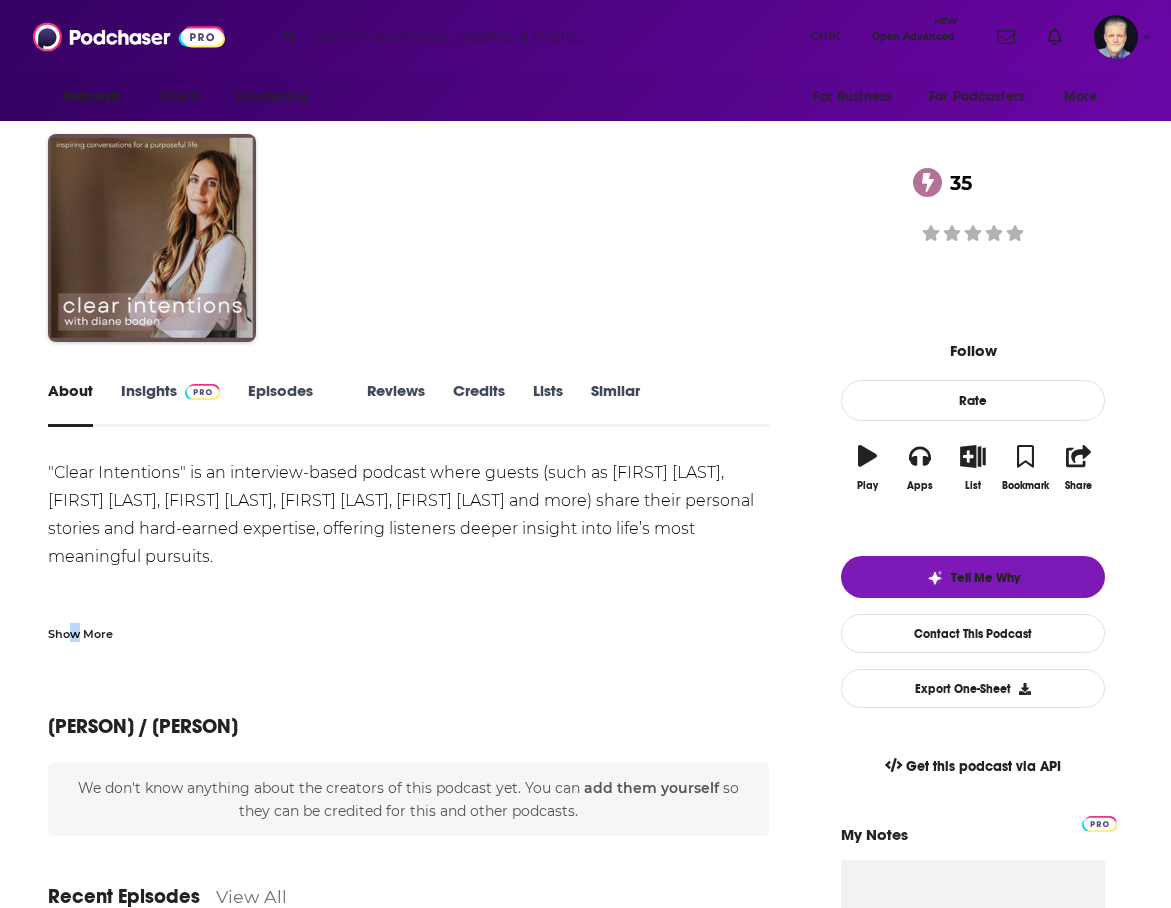 click on "Show More" at bounding box center [80, 632] 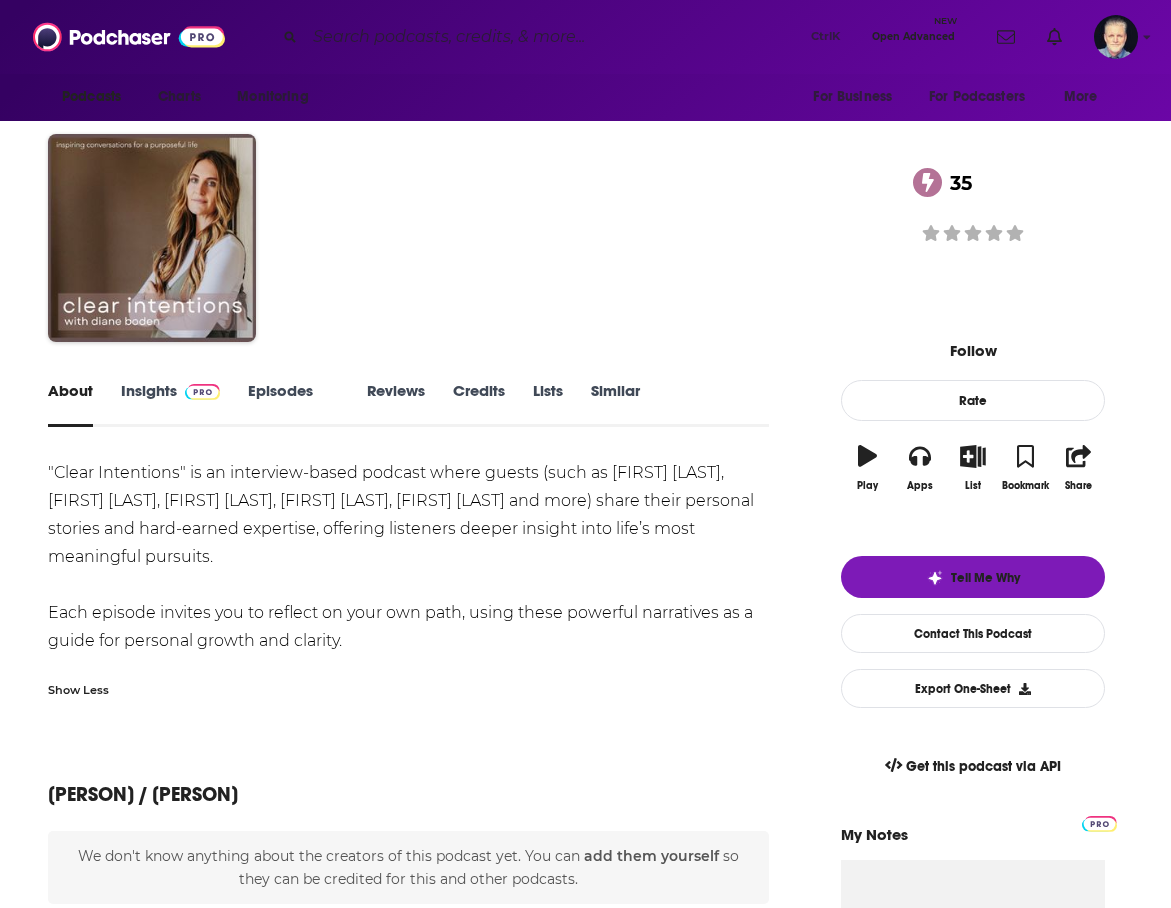 click on ""Clear Intentions" is an interview-based podcast where guests (such as Ginny Yurich, John Kim, Charles Duhigg, Jinger Duggar, Justin Whitmel Earley and more) share their personal stories and hard-earned expertise, offering listeners deeper insight into life’s most meaningful pursuits.
Each episode invites you to reflect on your own path, using these powerful narratives as a guide for personal growth and clarity." at bounding box center (408, 557) 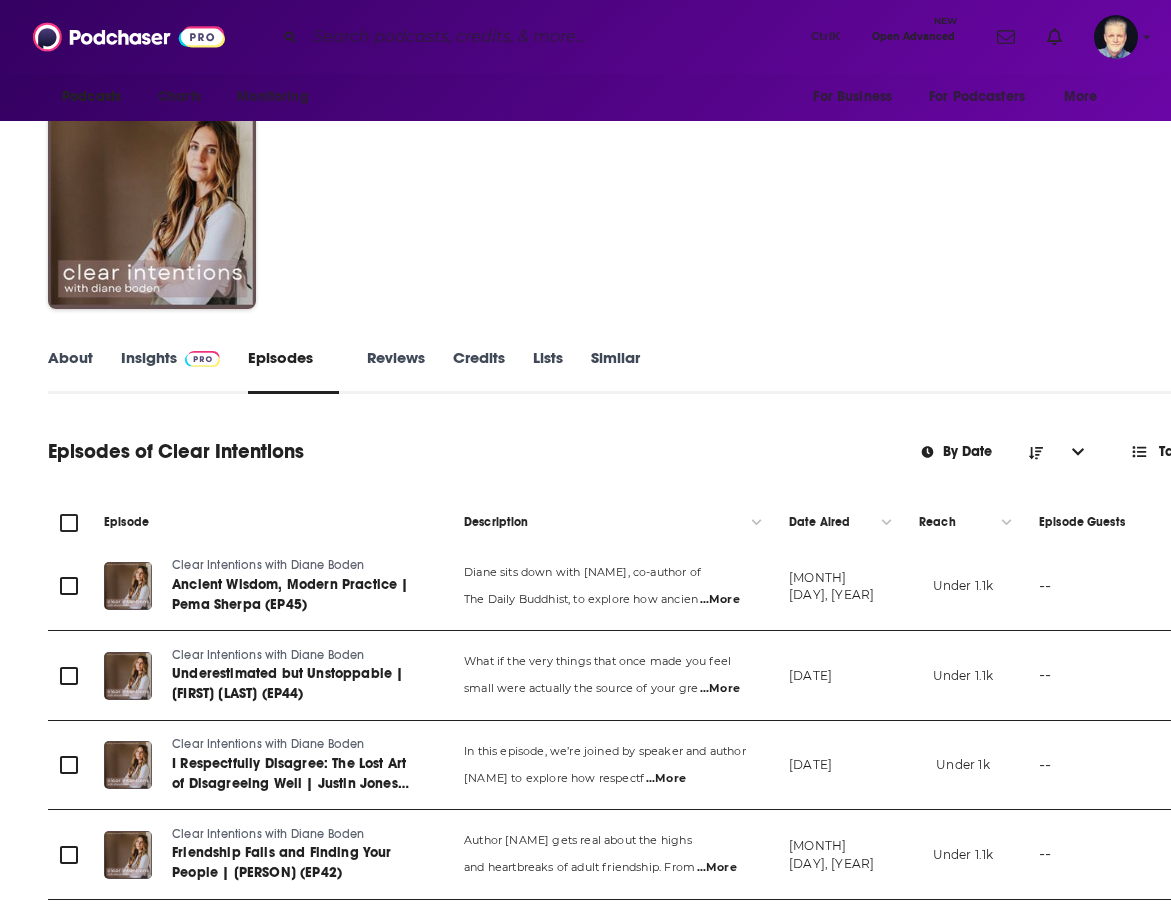 scroll, scrollTop: 0, scrollLeft: 0, axis: both 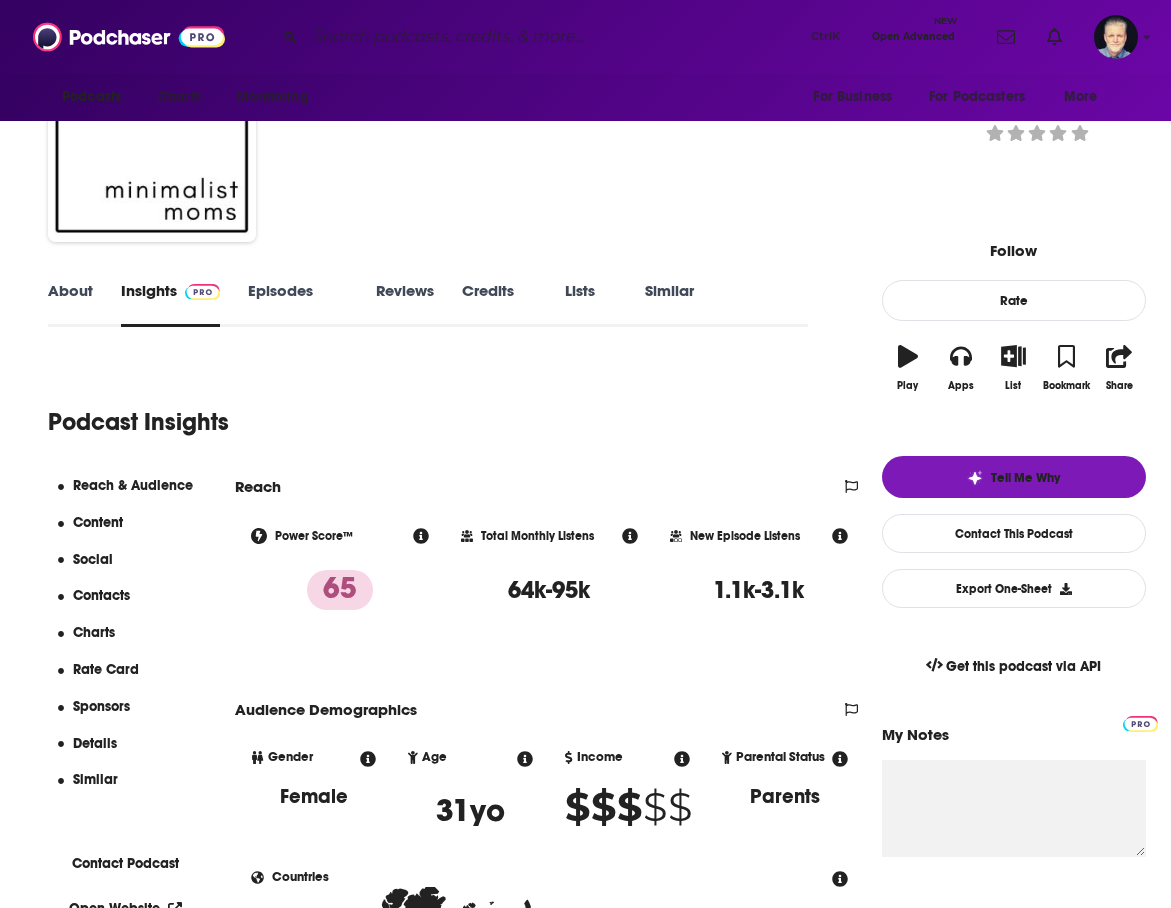 click on "About" at bounding box center [70, 304] 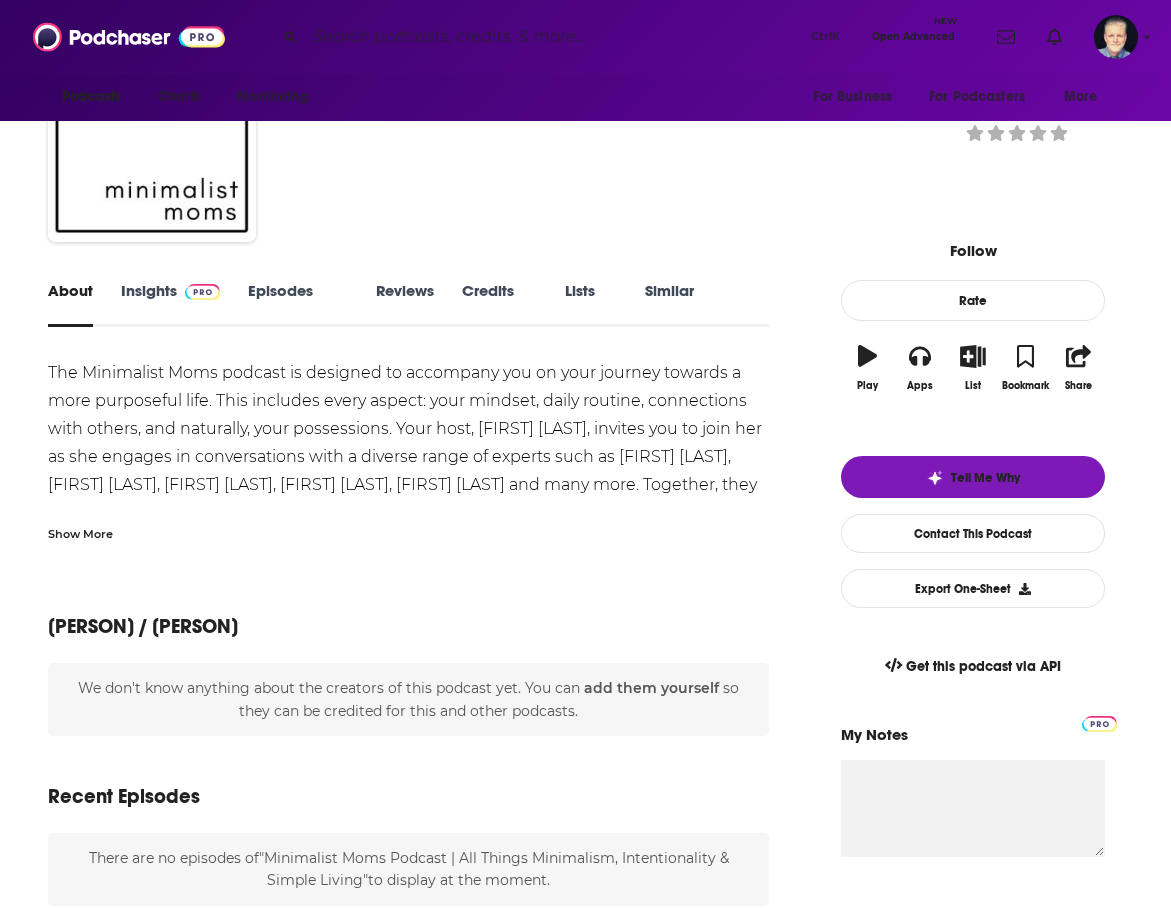 scroll, scrollTop: 0, scrollLeft: 0, axis: both 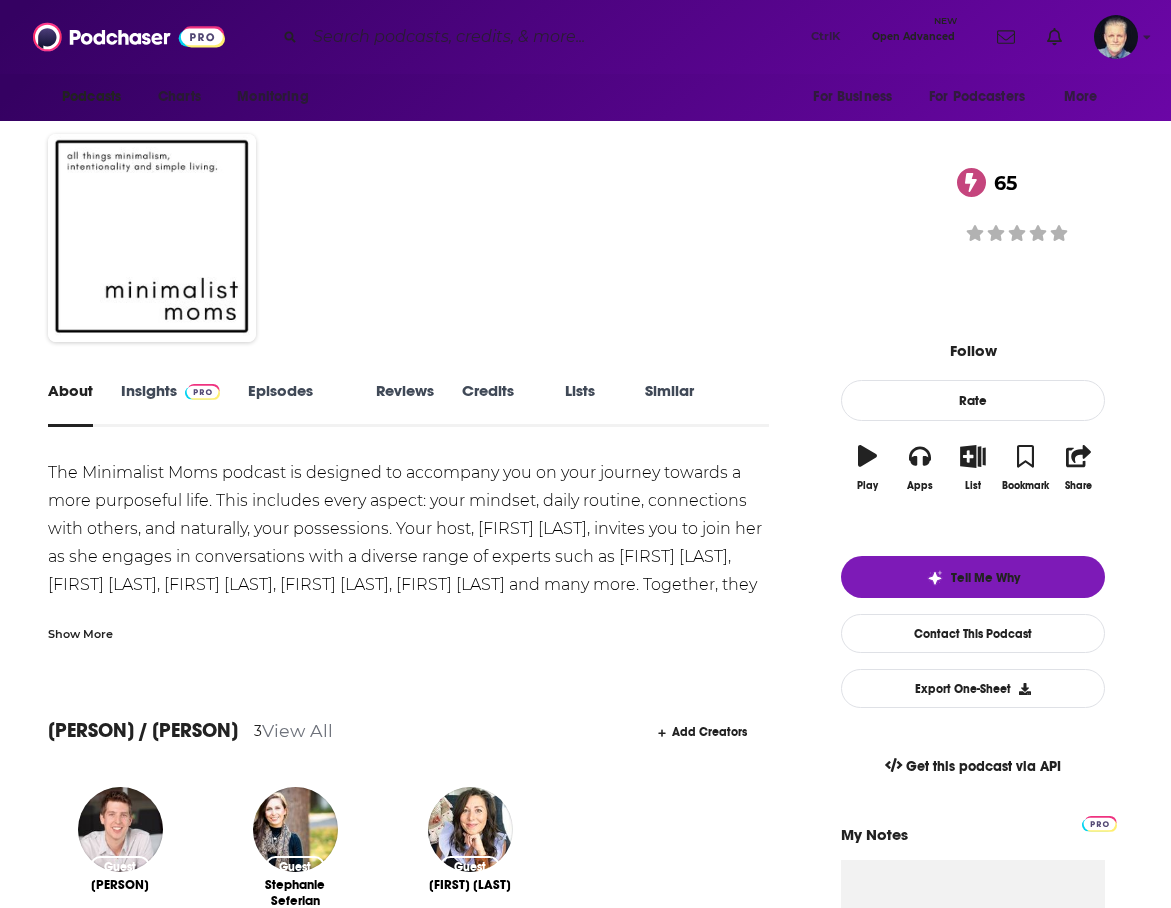 click on "Show More" at bounding box center (80, 632) 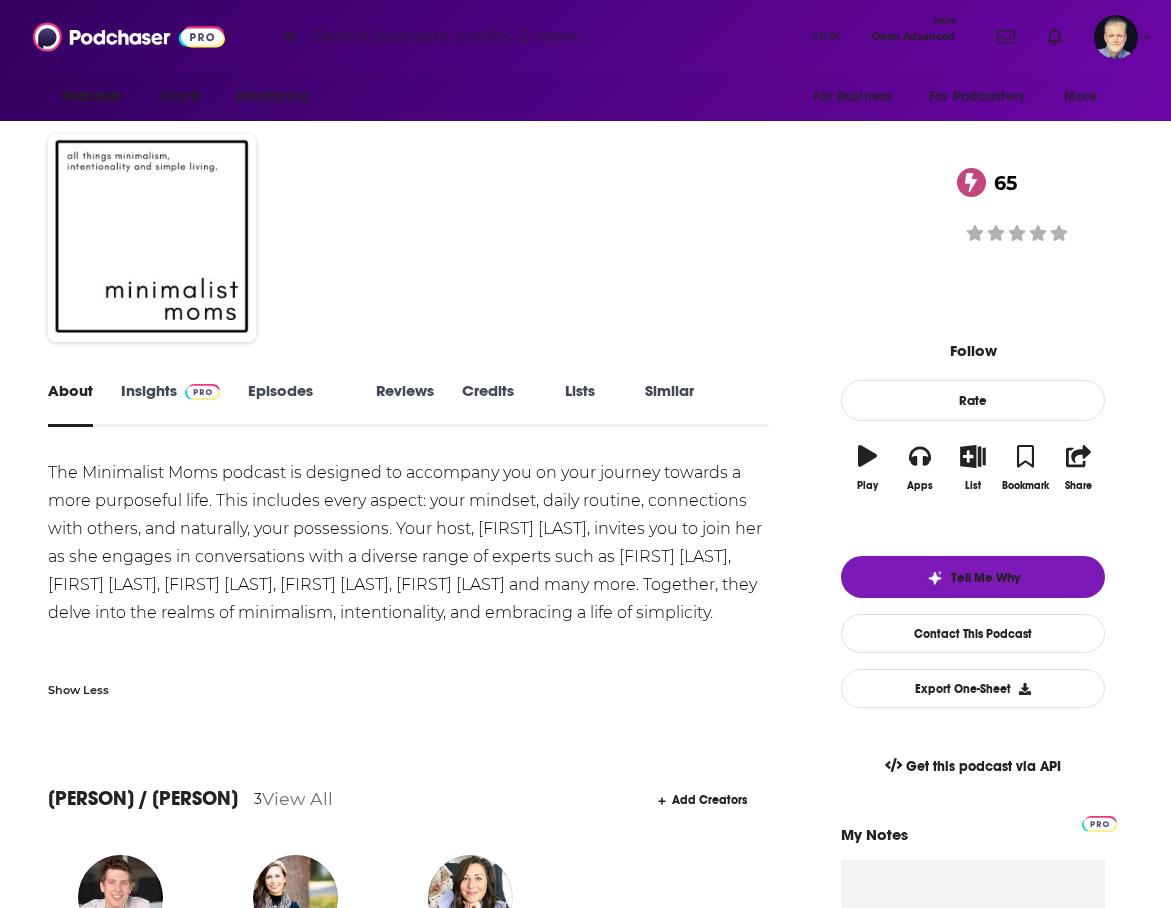 drag, startPoint x: 50, startPoint y: 473, endPoint x: 193, endPoint y: 640, distance: 219.85904 